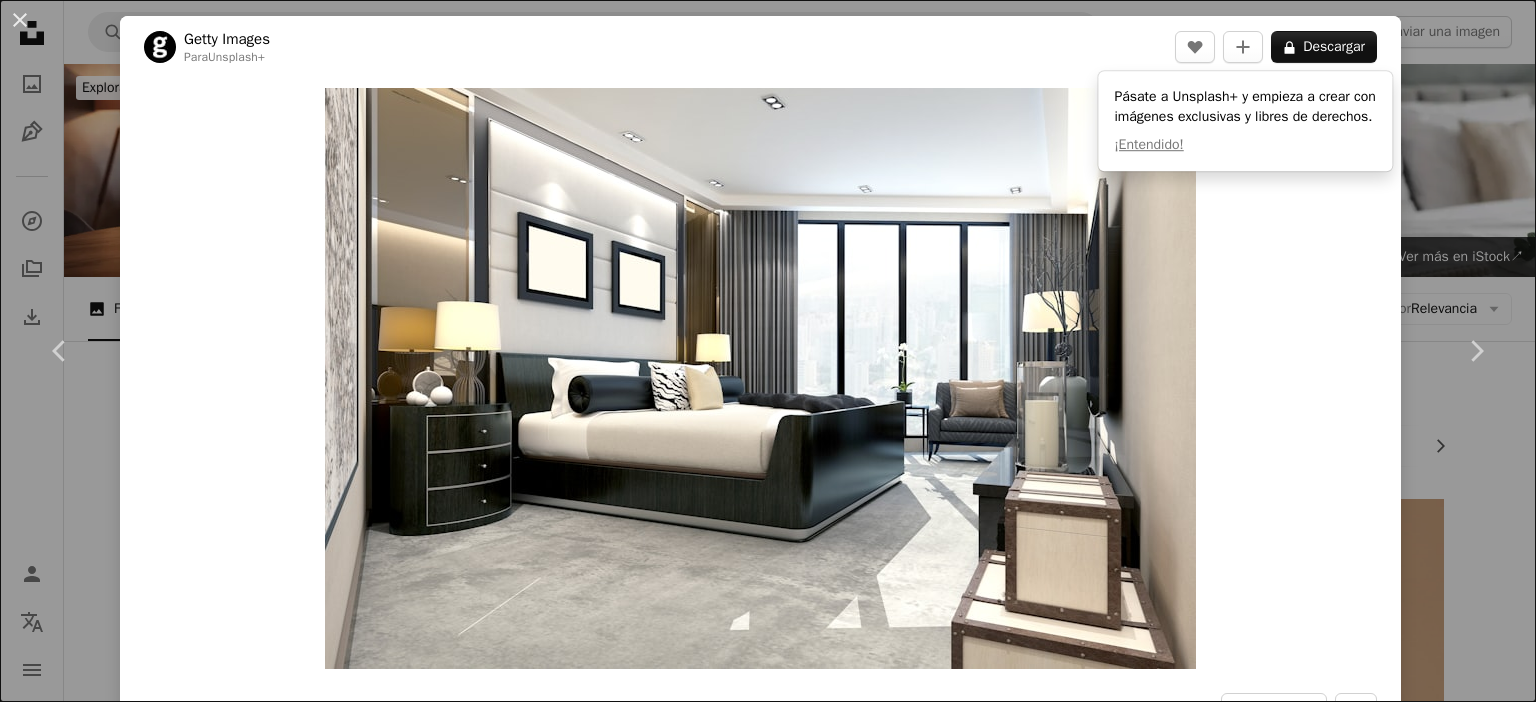 scroll, scrollTop: 2323, scrollLeft: 0, axis: vertical 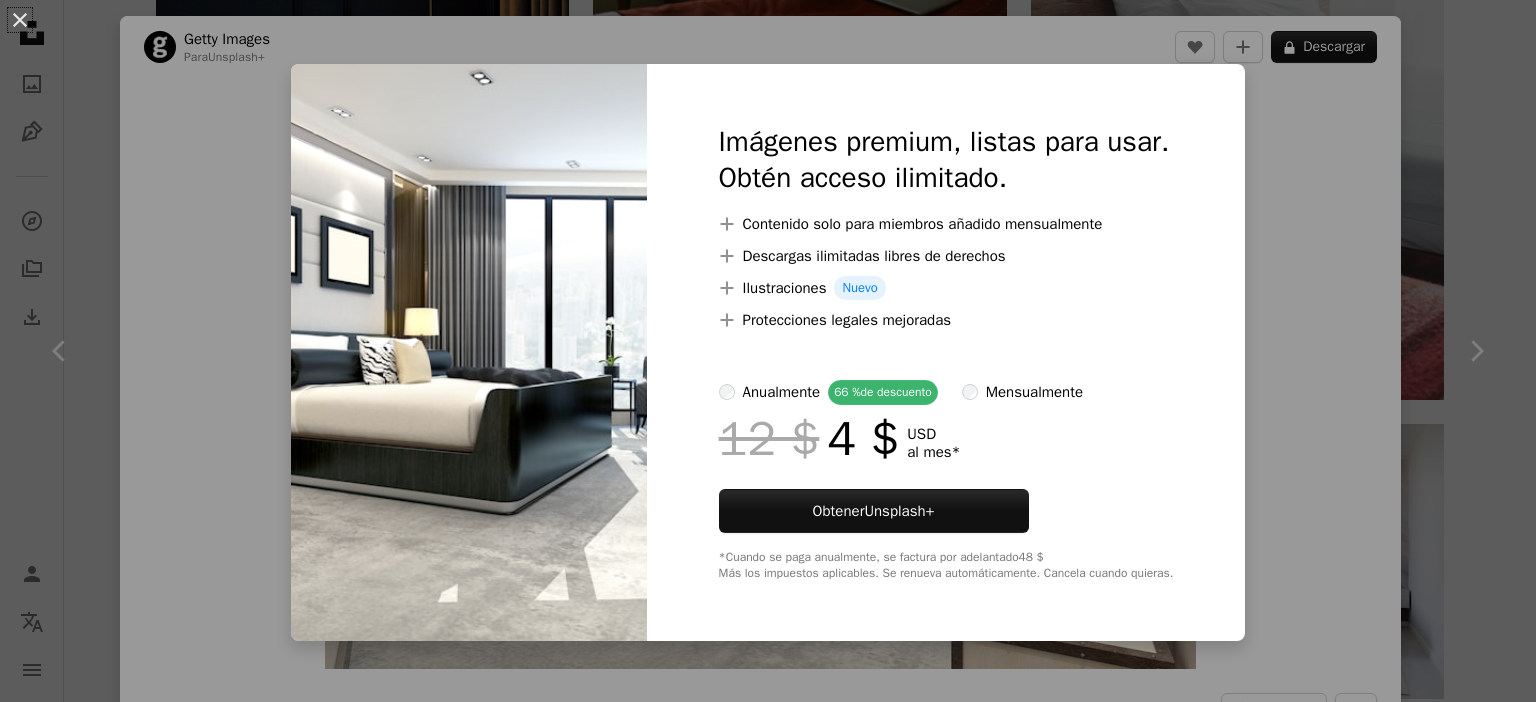 click on "An X shape Imágenes premium, listas para usar. Obtén acceso ilimitado. A plus sign Contenido solo para miembros añadido mensualmente A plus sign Descargas ilimitadas libres de derechos A plus sign Ilustraciones  Nuevo A plus sign Protecciones legales mejoradas anualmente 66 %  de descuento mensualmente 12 $   4 $ USD al mes * Obtener  Unsplash+ *Cuando se paga anualmente, se factura por adelantado  48 $ Más los impuestos aplicables. Se renueva automáticamente. Cancela cuando quieras." at bounding box center (768, 351) 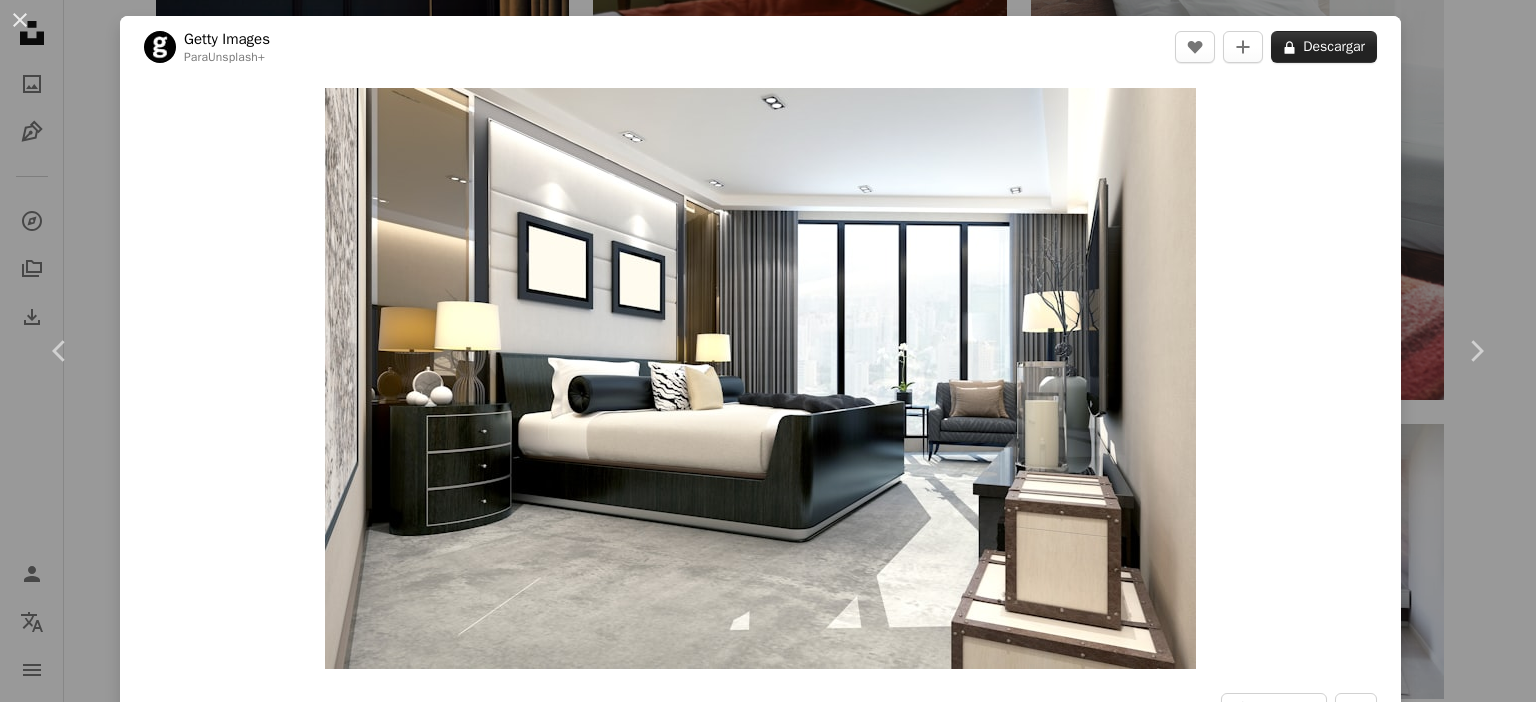 click on "A lock" 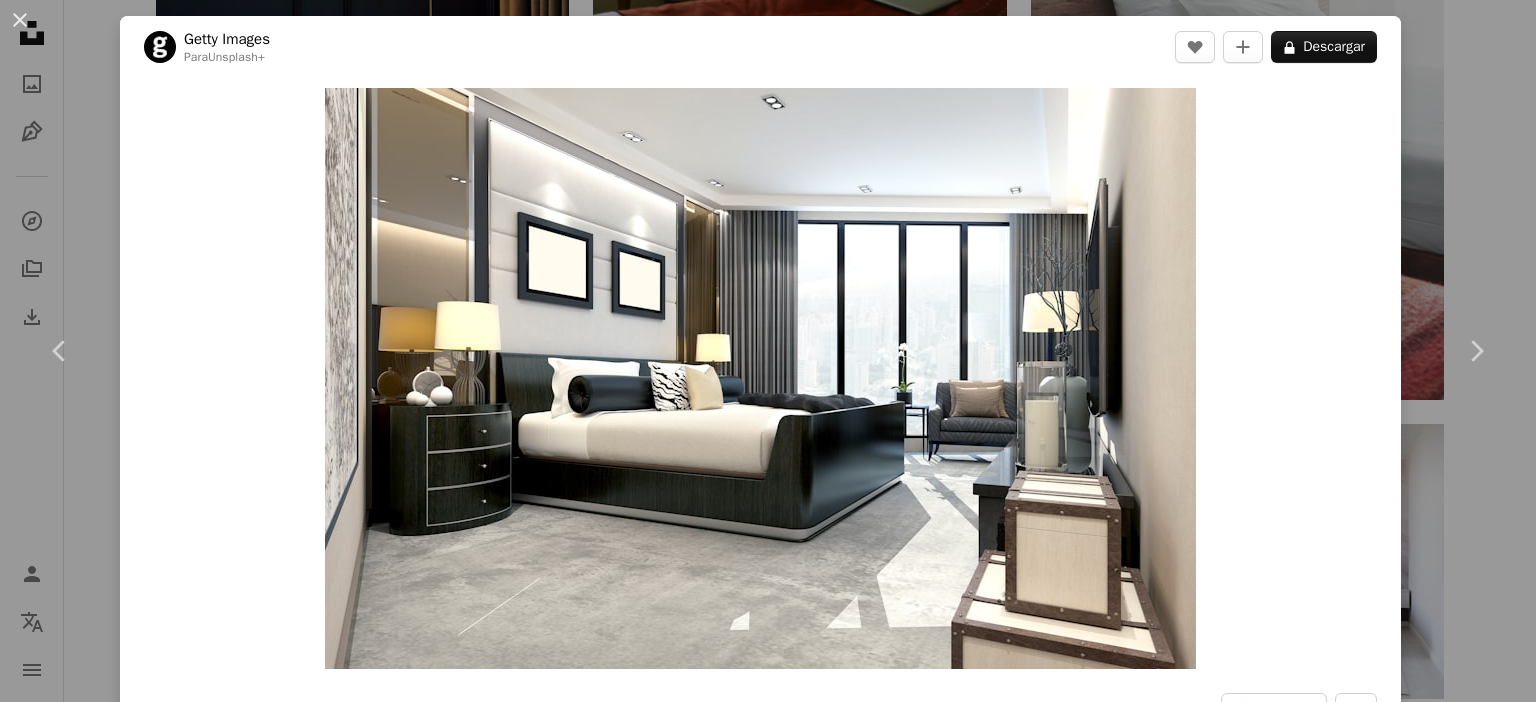 click on "An X shape Imágenes premium, listas para usar. Obtén acceso ilimitado. A plus sign Contenido solo para miembros añadido mensualmente A plus sign Descargas ilimitadas libres de derechos A plus sign Ilustraciones  Nuevo A plus sign Protecciones legales mejoradas anualmente 66 %  de descuento mensualmente 12 $   4 $ USD al mes * Obtener  Unsplash+ *Cuando se paga anualmente, se factura por adelantado  48 $ Más los impuestos aplicables. Se renueva automáticamente. Cancela cuando quieras." at bounding box center (768, 5378) 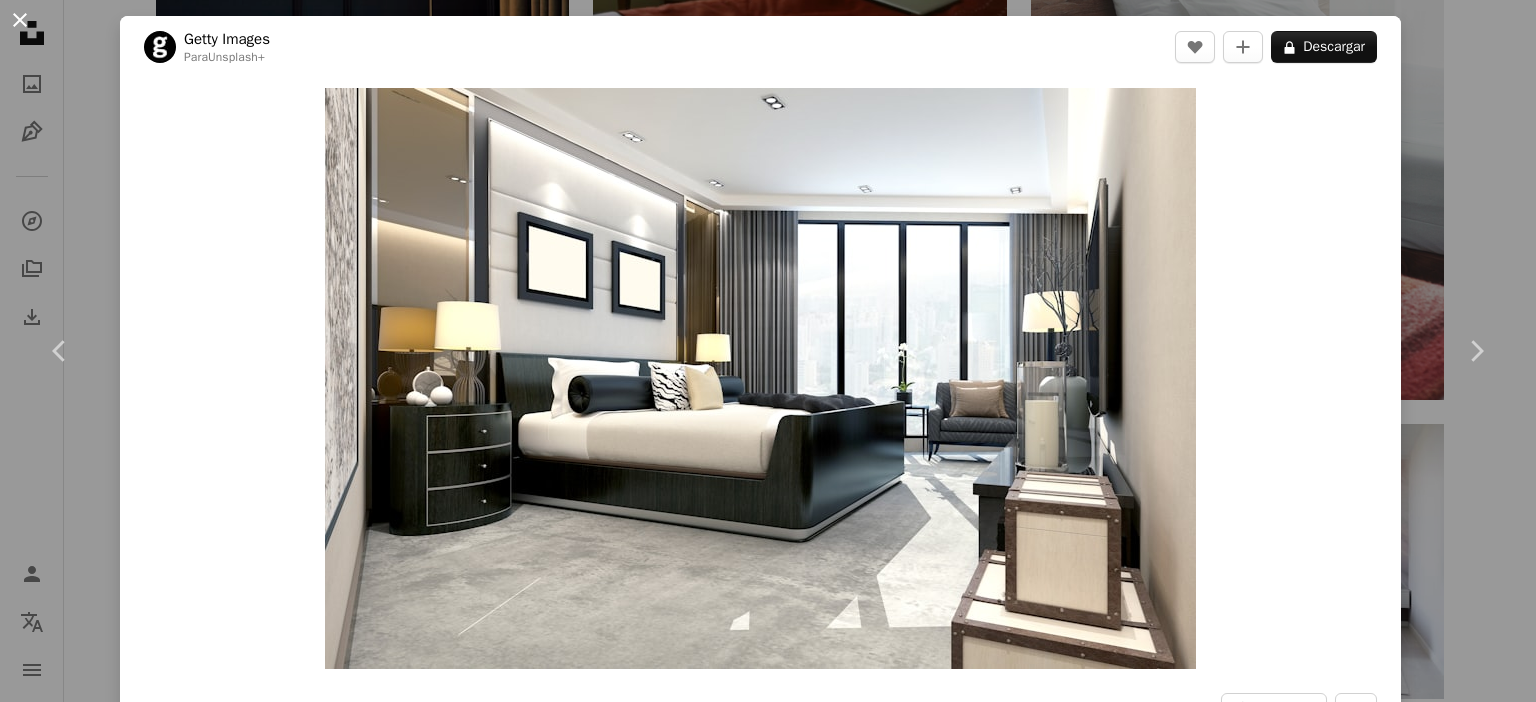 click on "An X shape" at bounding box center (20, 20) 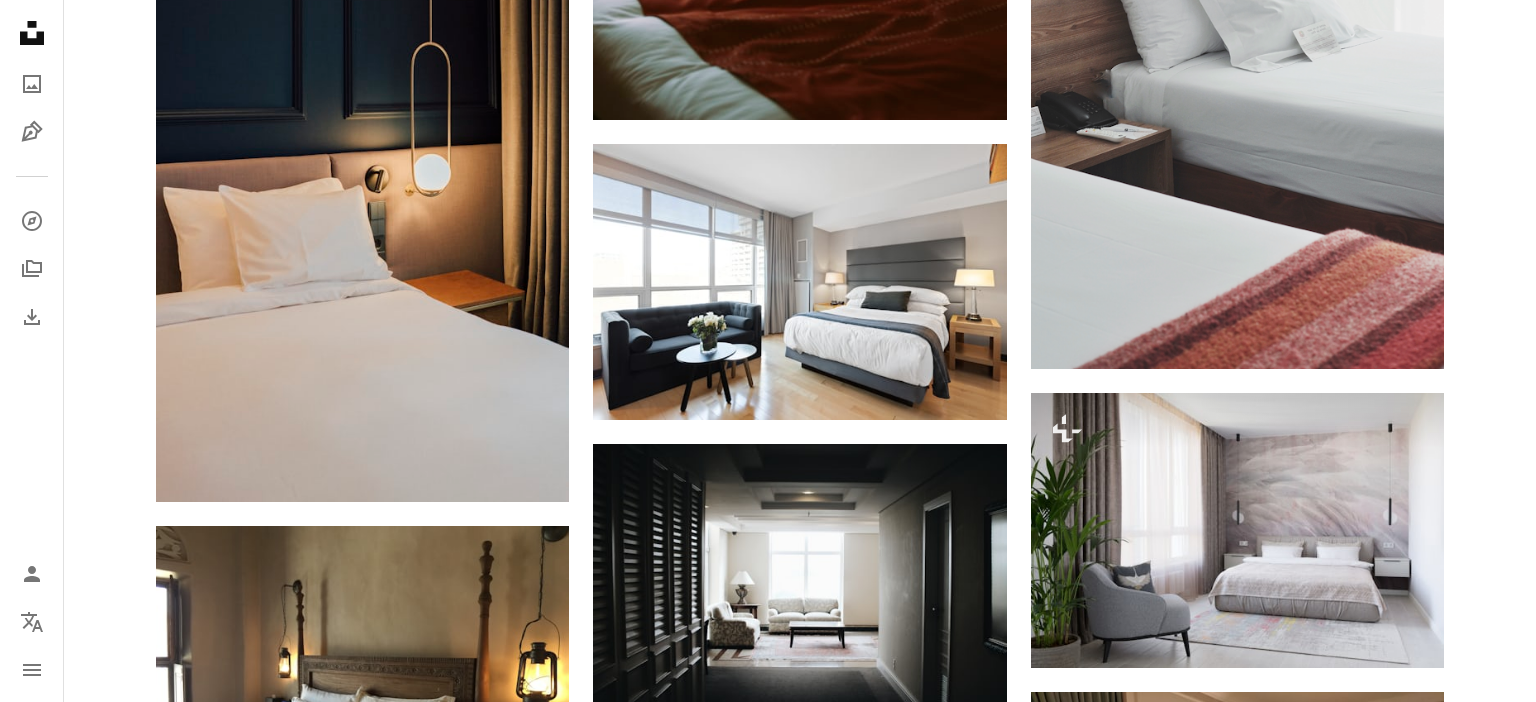 scroll, scrollTop: 2217, scrollLeft: 0, axis: vertical 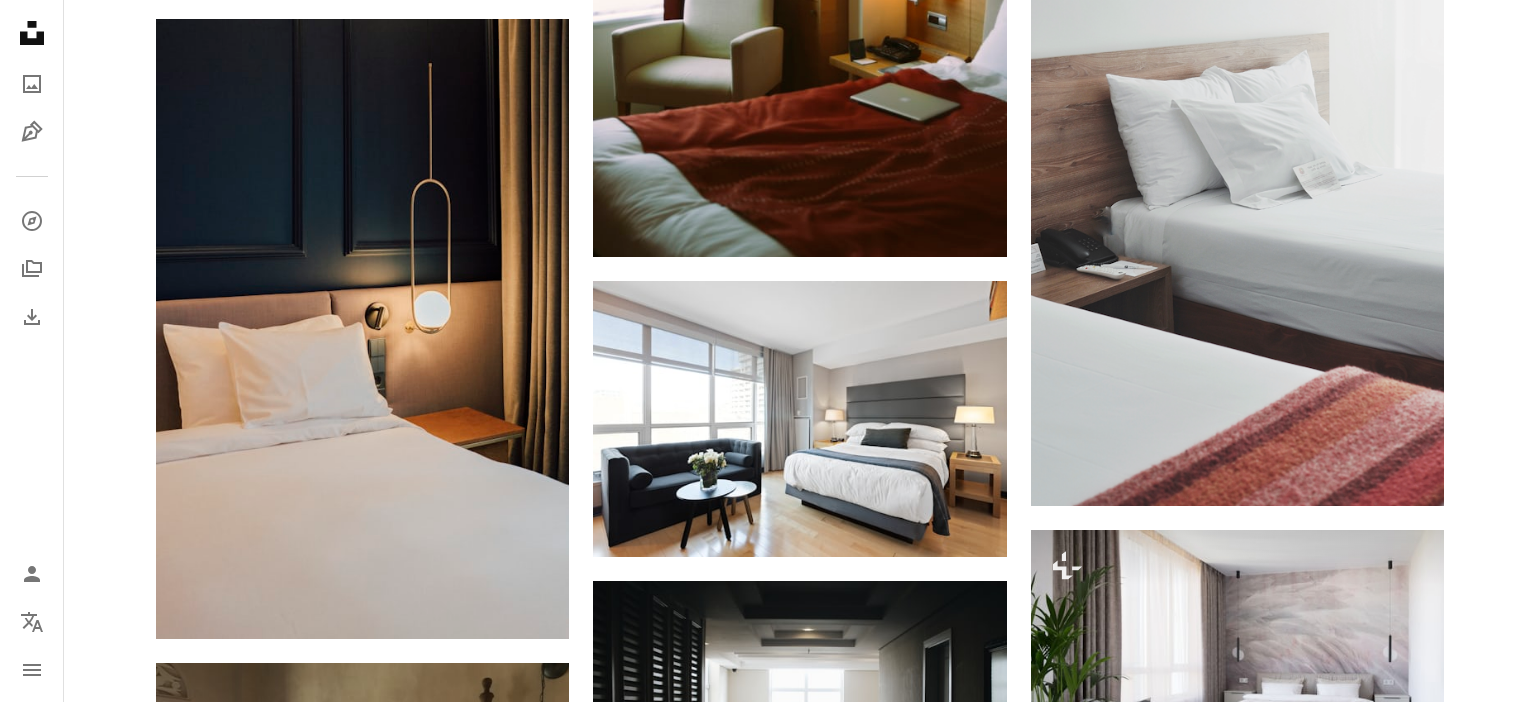 click at bounding box center (1237, 1300) 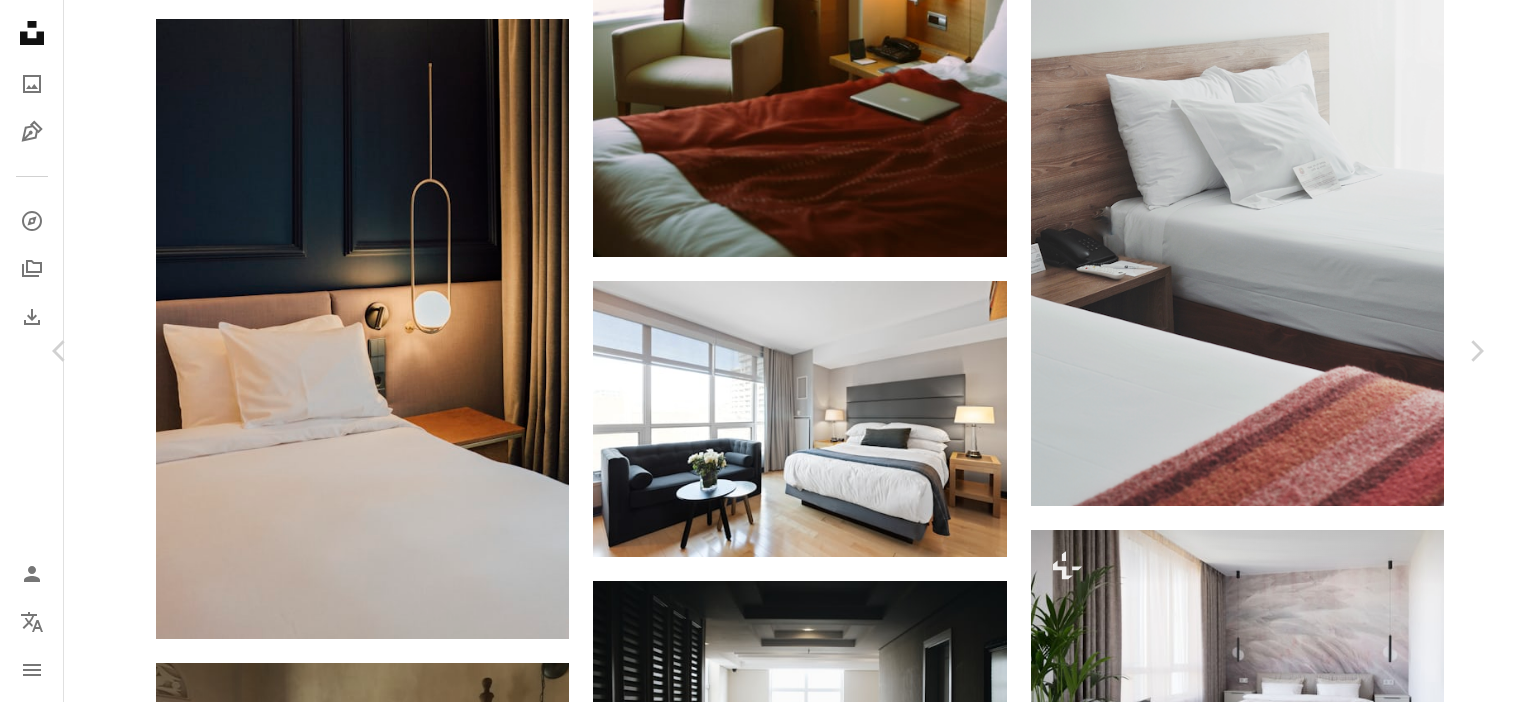 click on "Zoom in" at bounding box center [760, 5511] 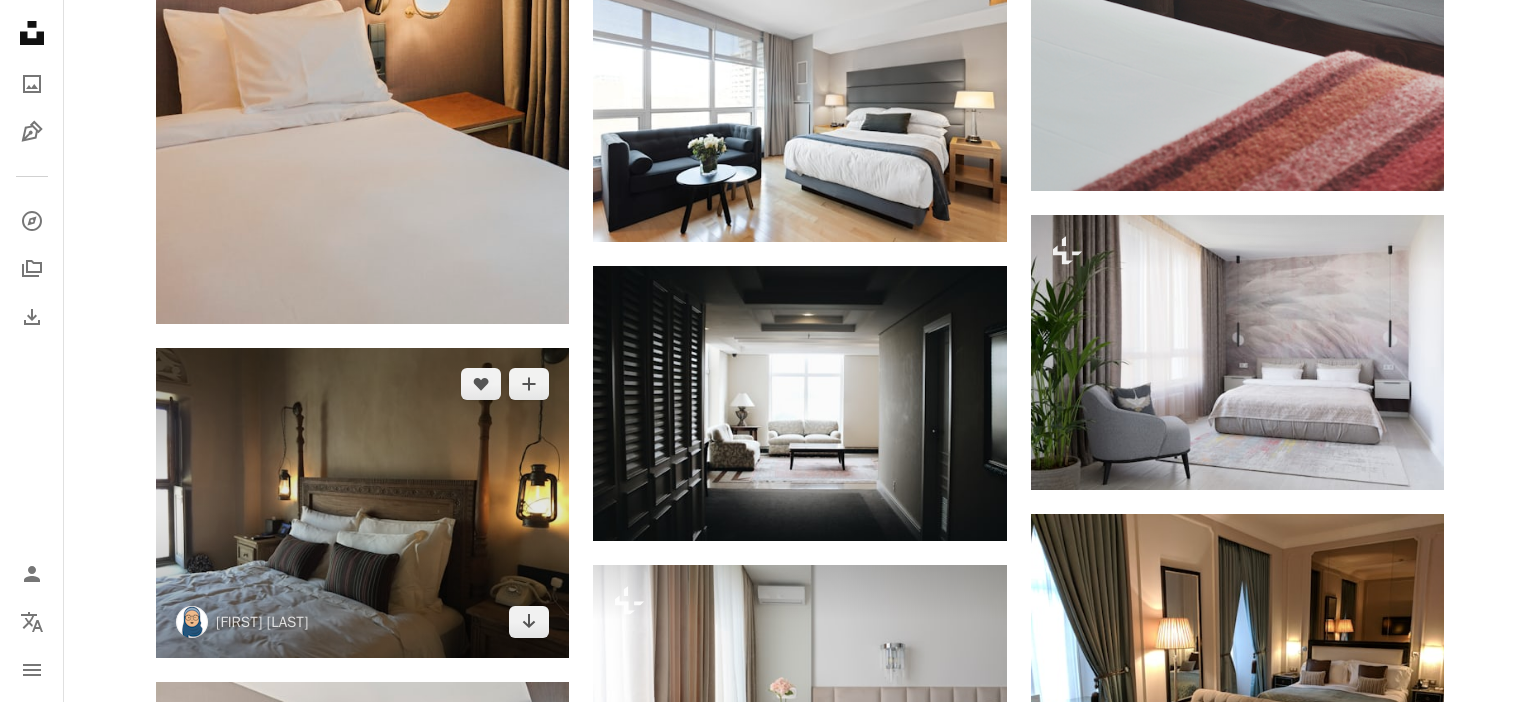 scroll, scrollTop: 2534, scrollLeft: 0, axis: vertical 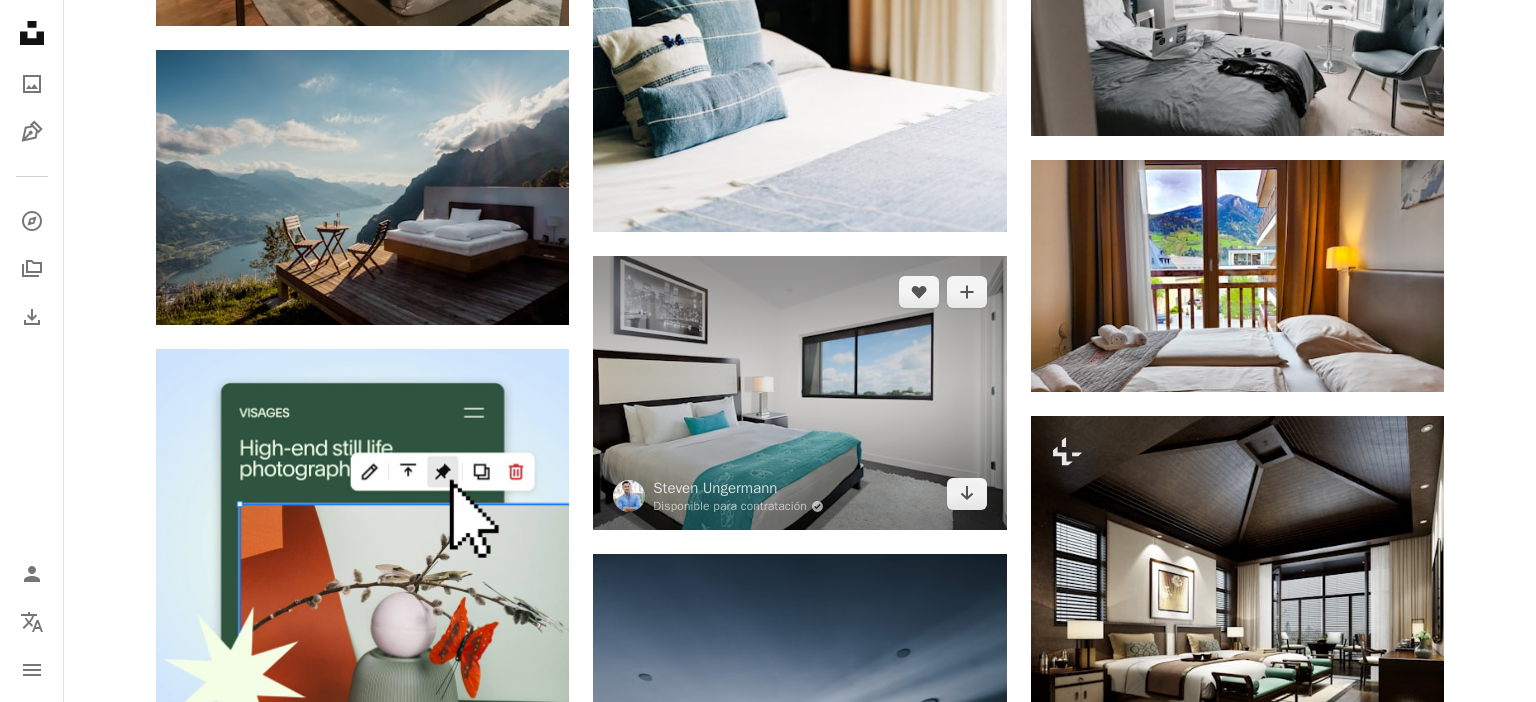 click at bounding box center (799, 393) 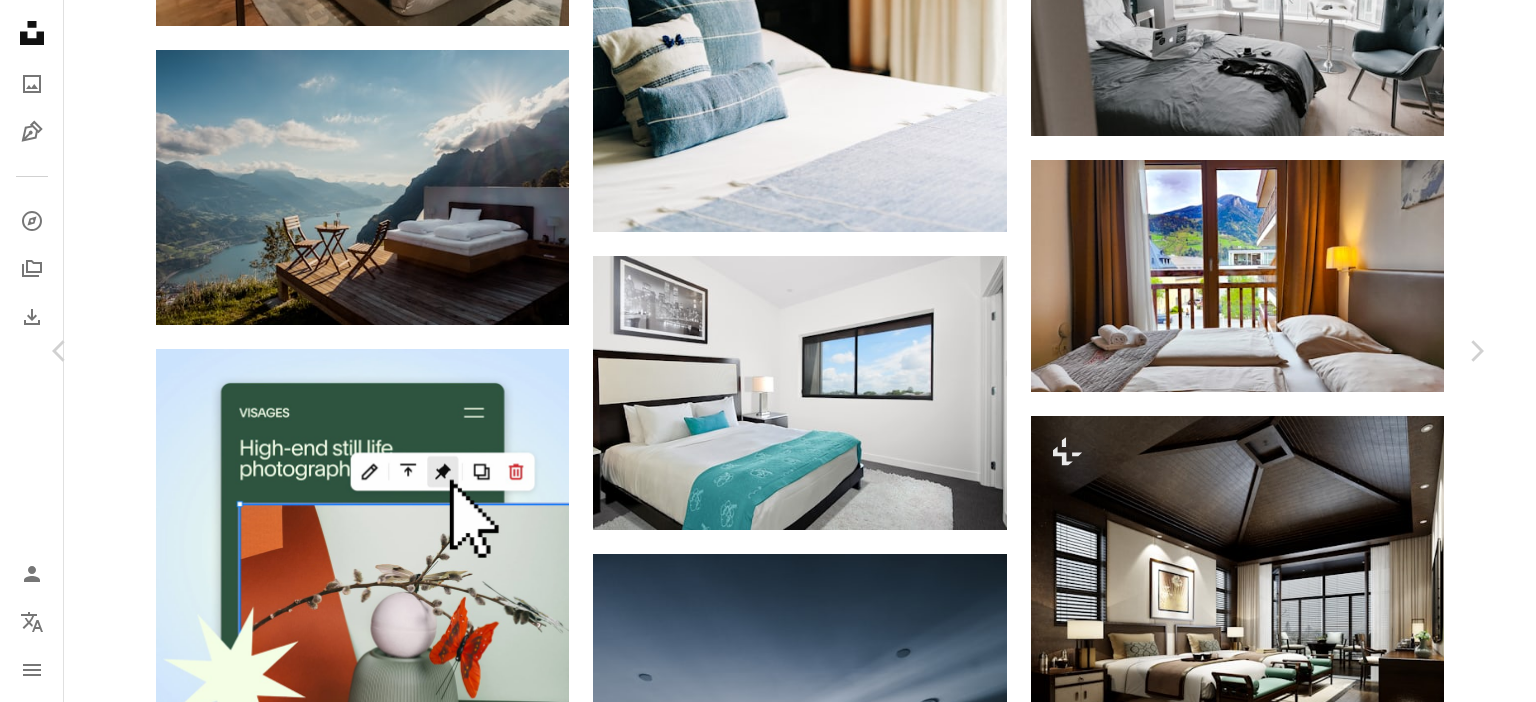 type 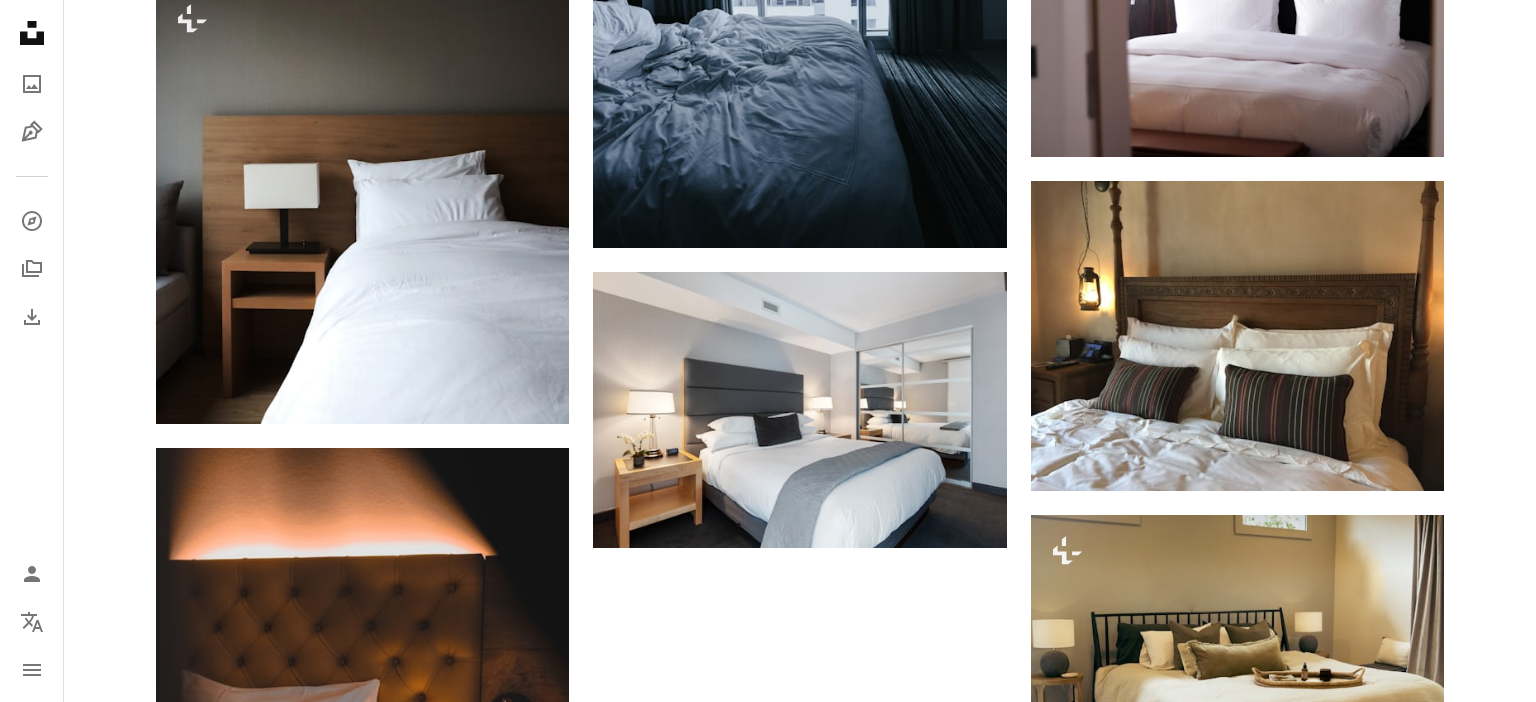 scroll, scrollTop: 5280, scrollLeft: 0, axis: vertical 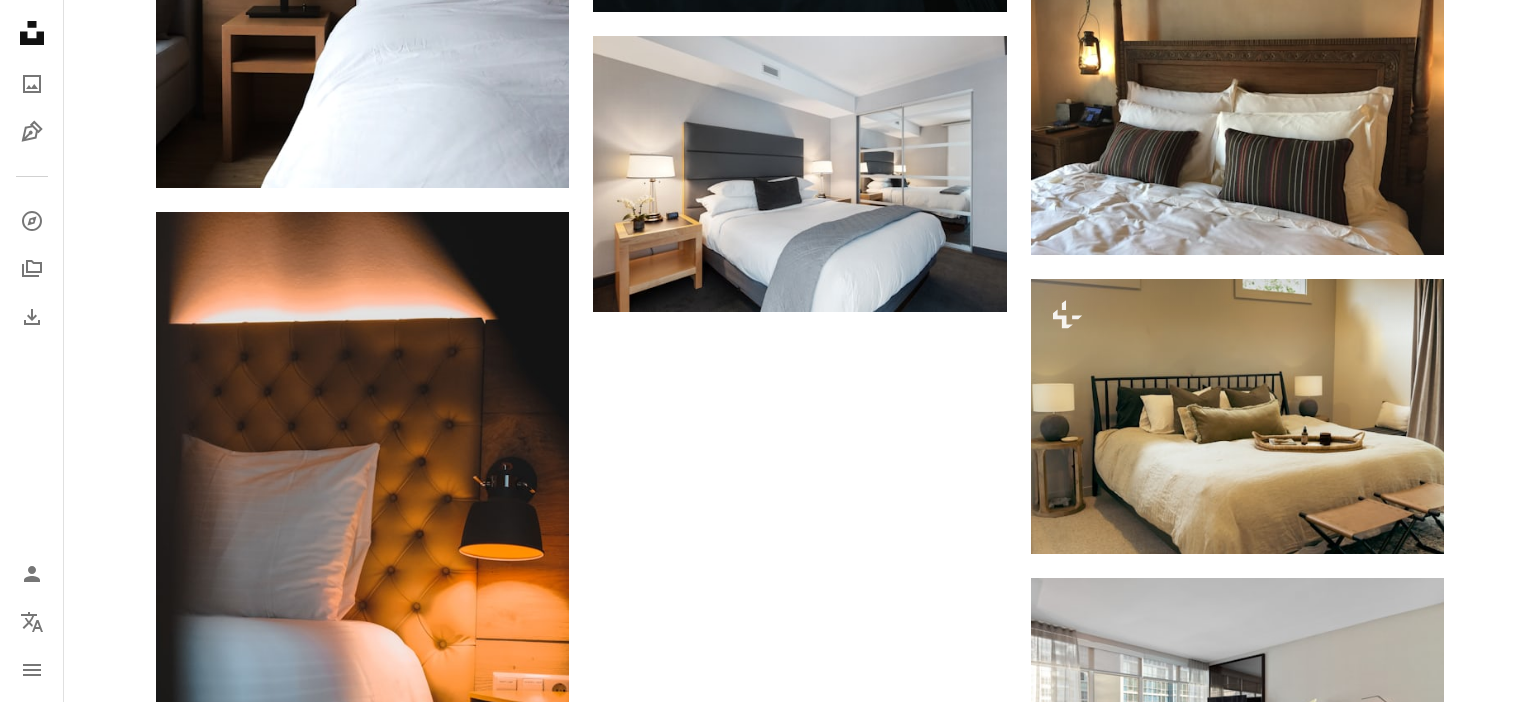 click on "Cargar más" at bounding box center [800, 1233] 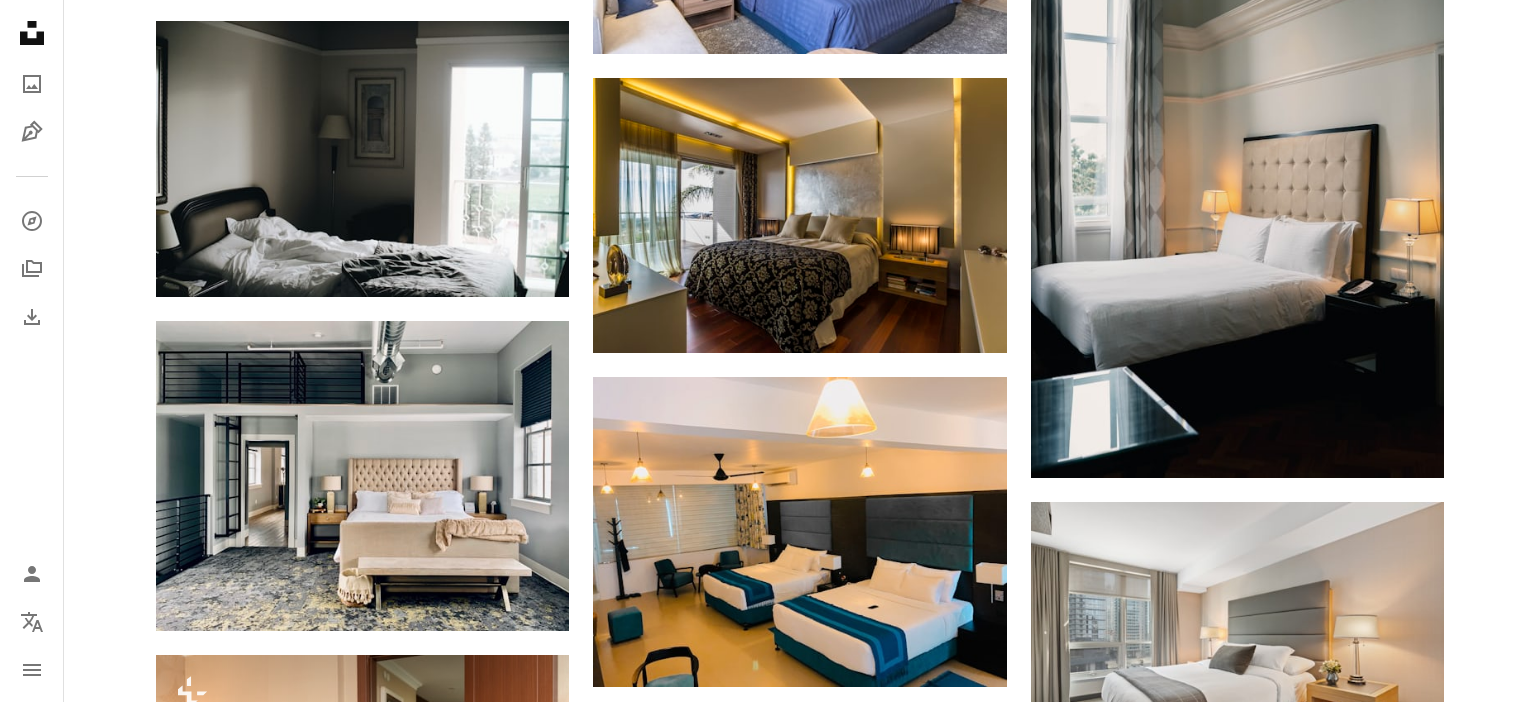 scroll, scrollTop: 8764, scrollLeft: 0, axis: vertical 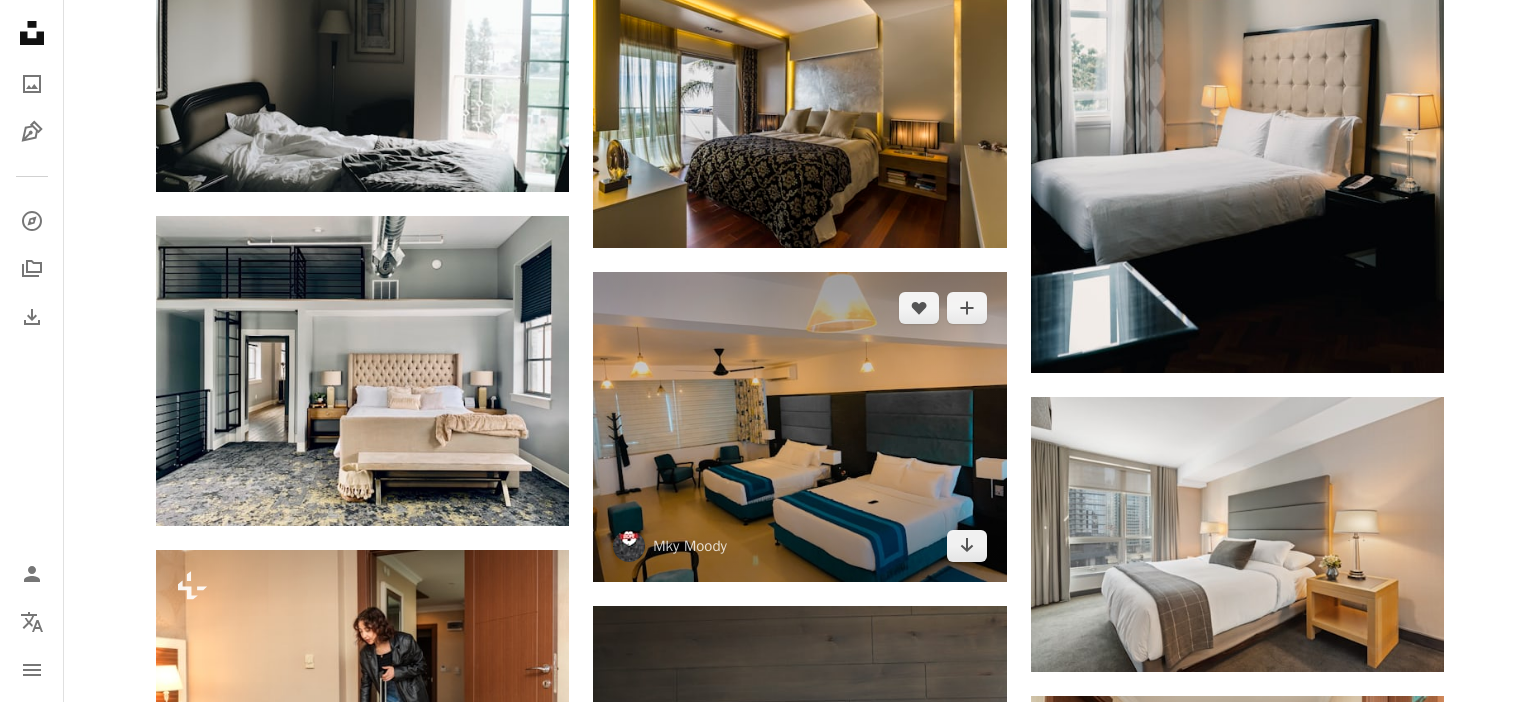 click at bounding box center [799, 427] 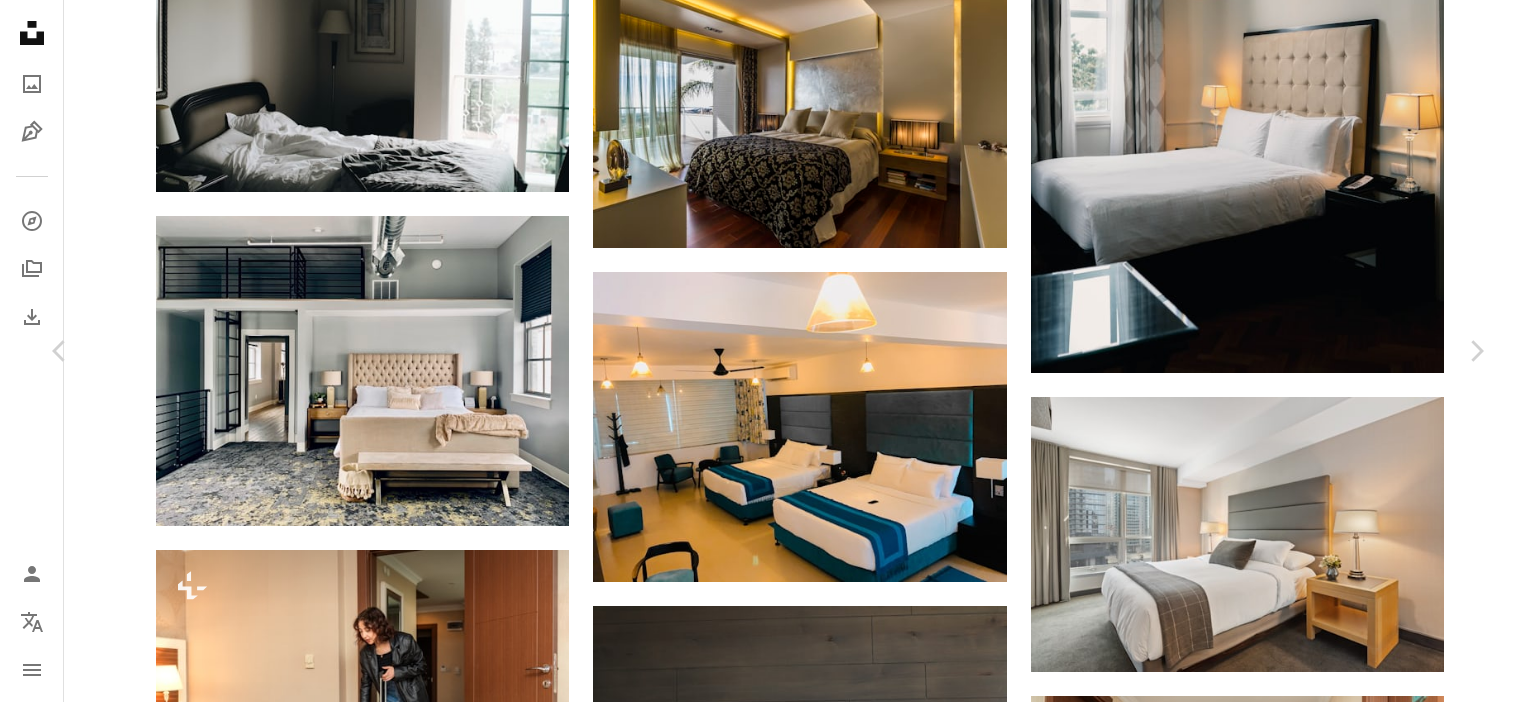 type 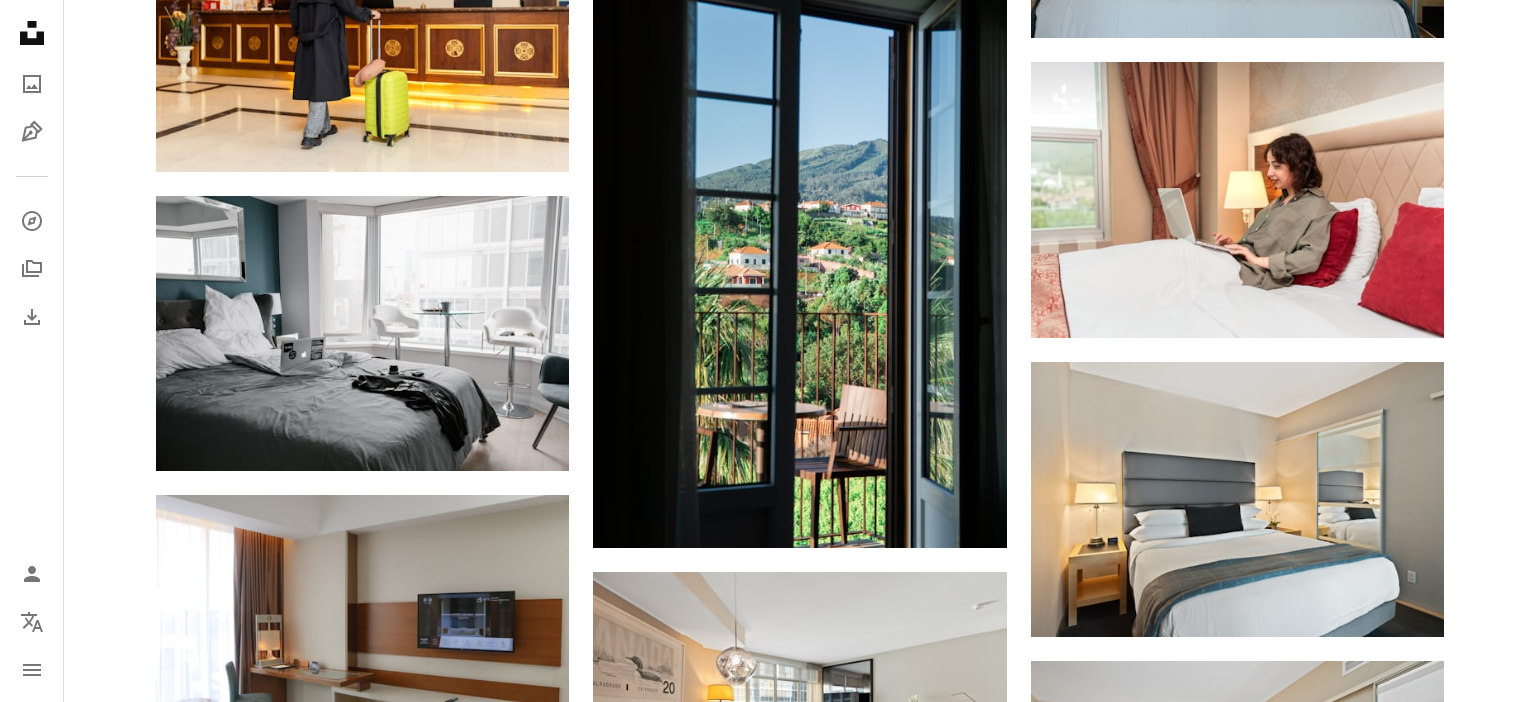 scroll, scrollTop: 15312, scrollLeft: 0, axis: vertical 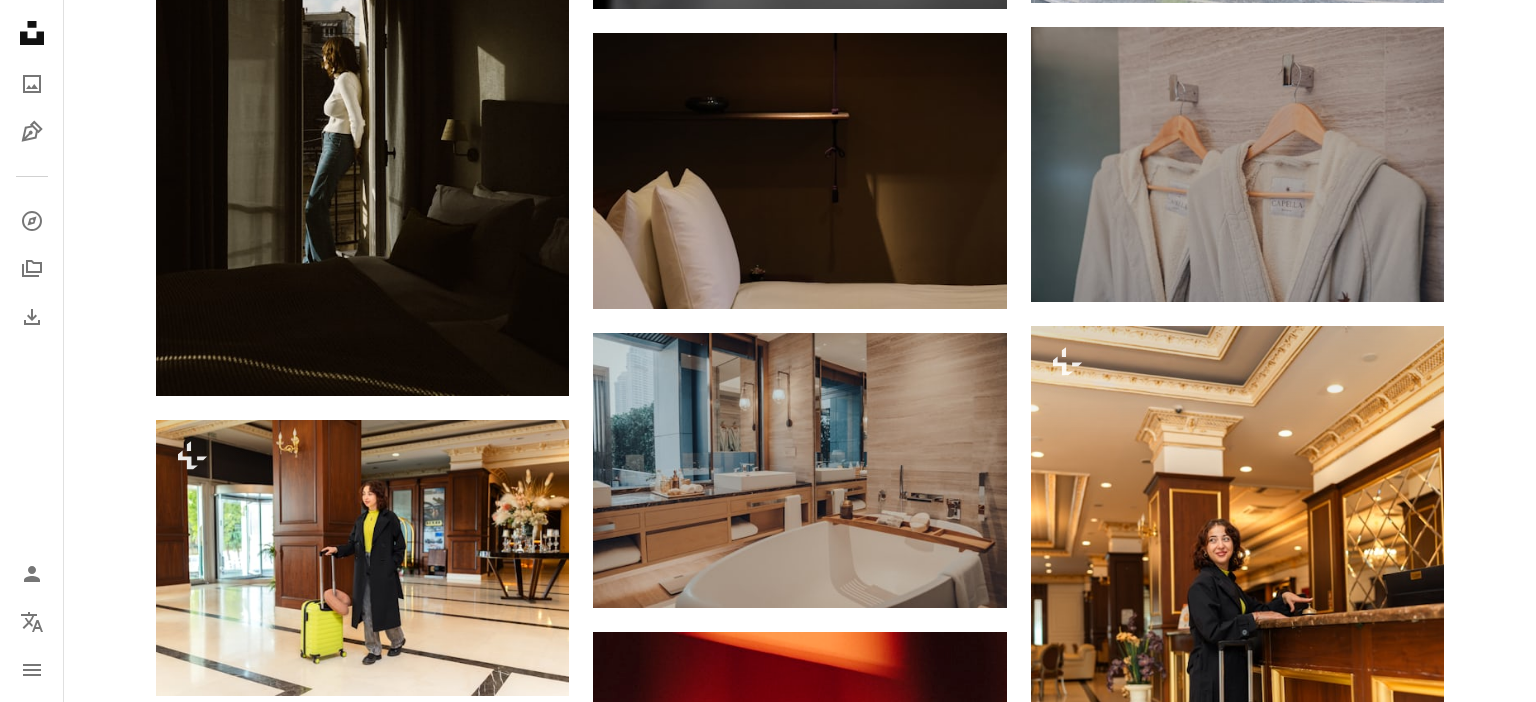click at bounding box center (1237, 1726) 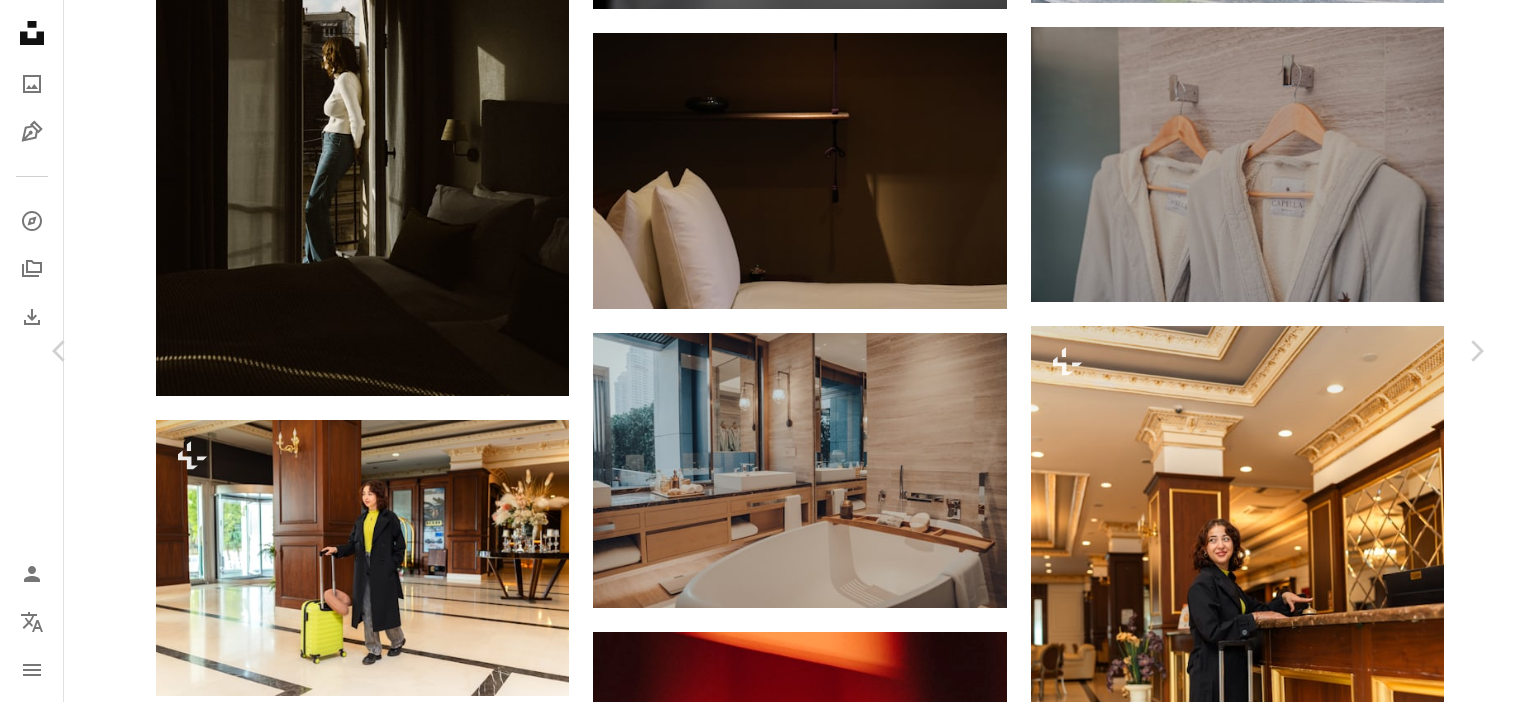 type 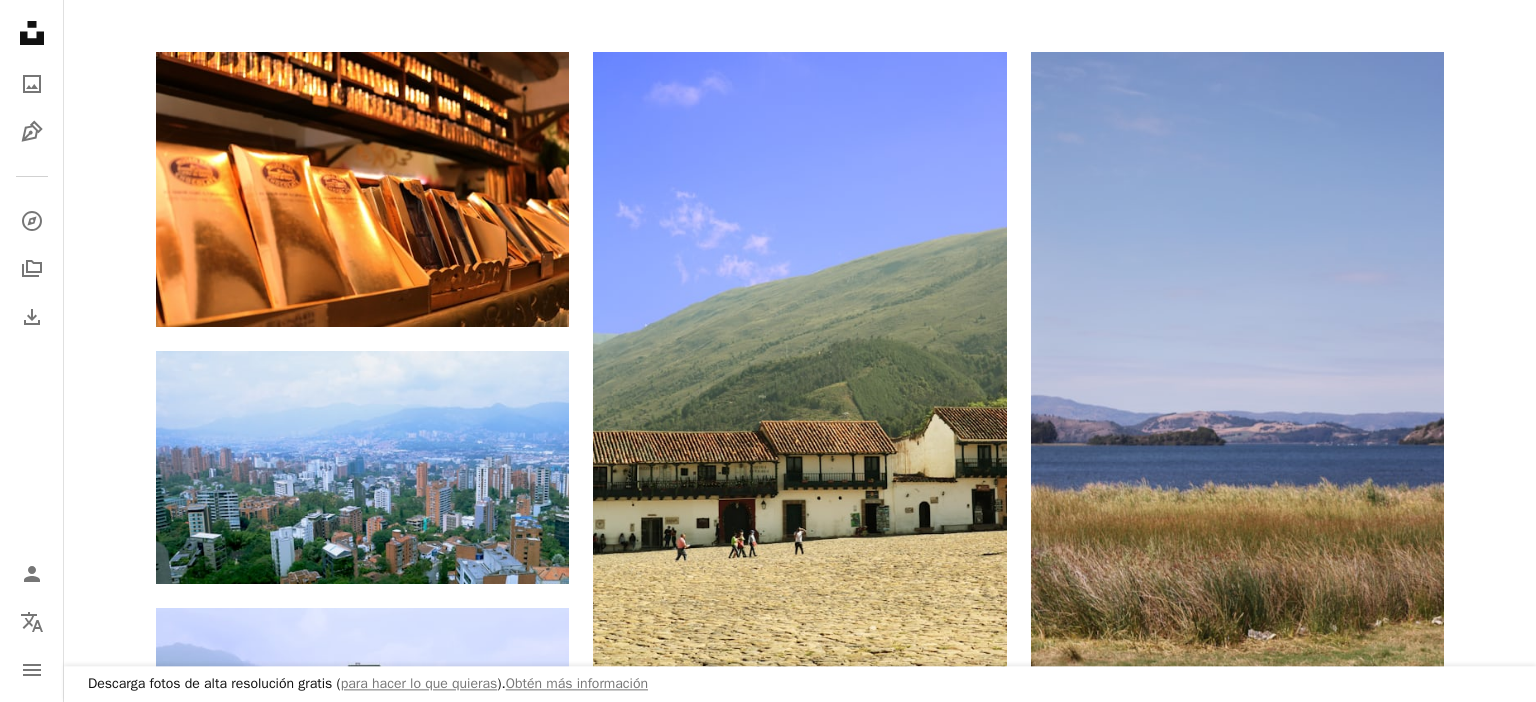 scroll, scrollTop: 633, scrollLeft: 0, axis: vertical 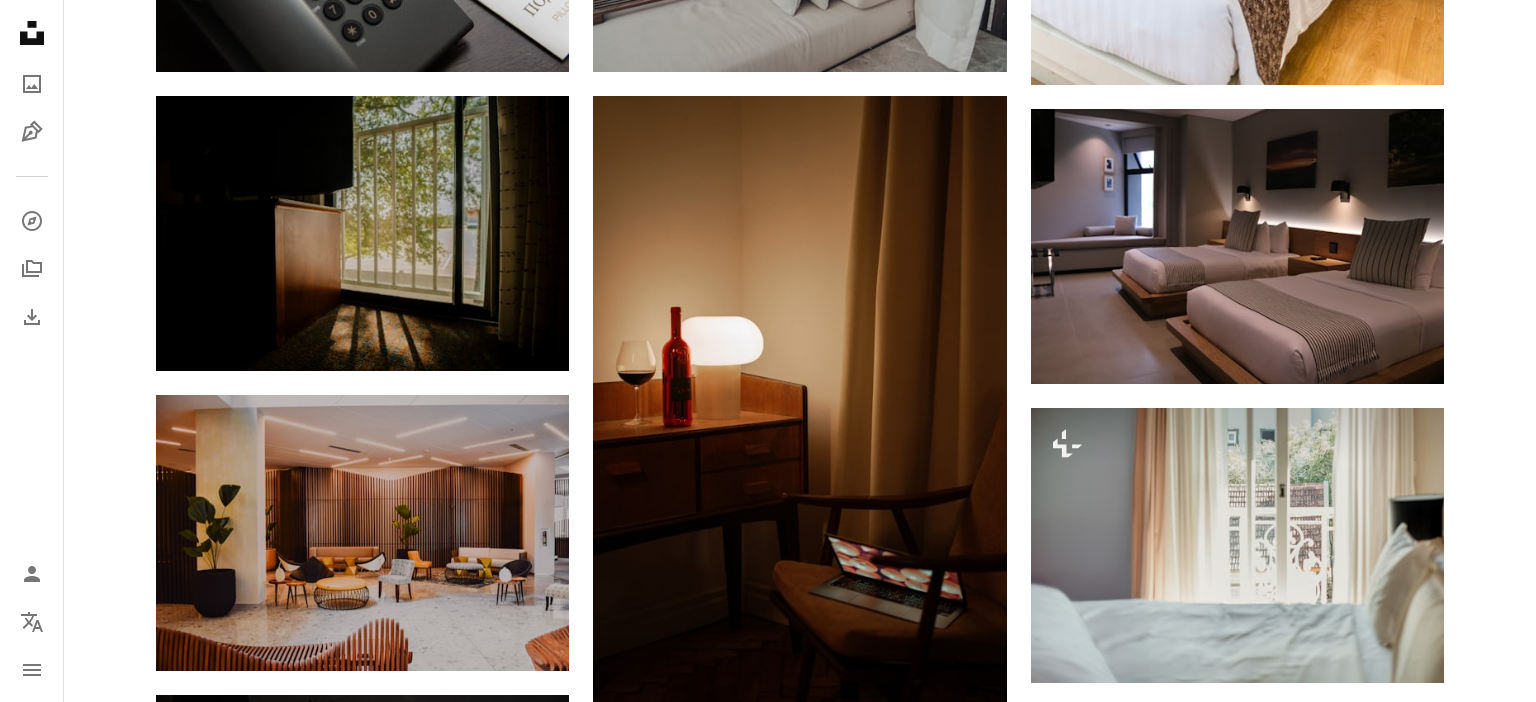 click at bounding box center [1237, 1789] 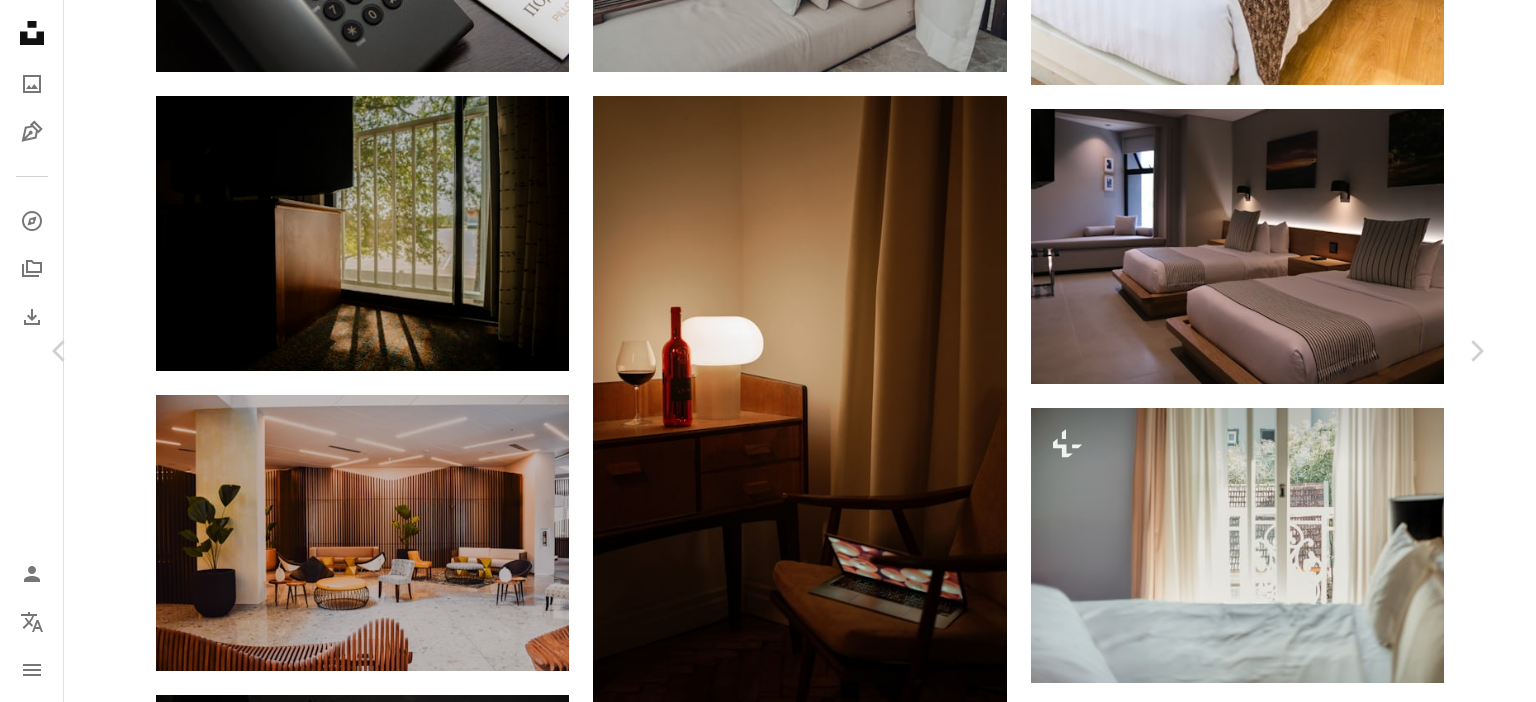 click on "Zoom in" at bounding box center (760, 4422) 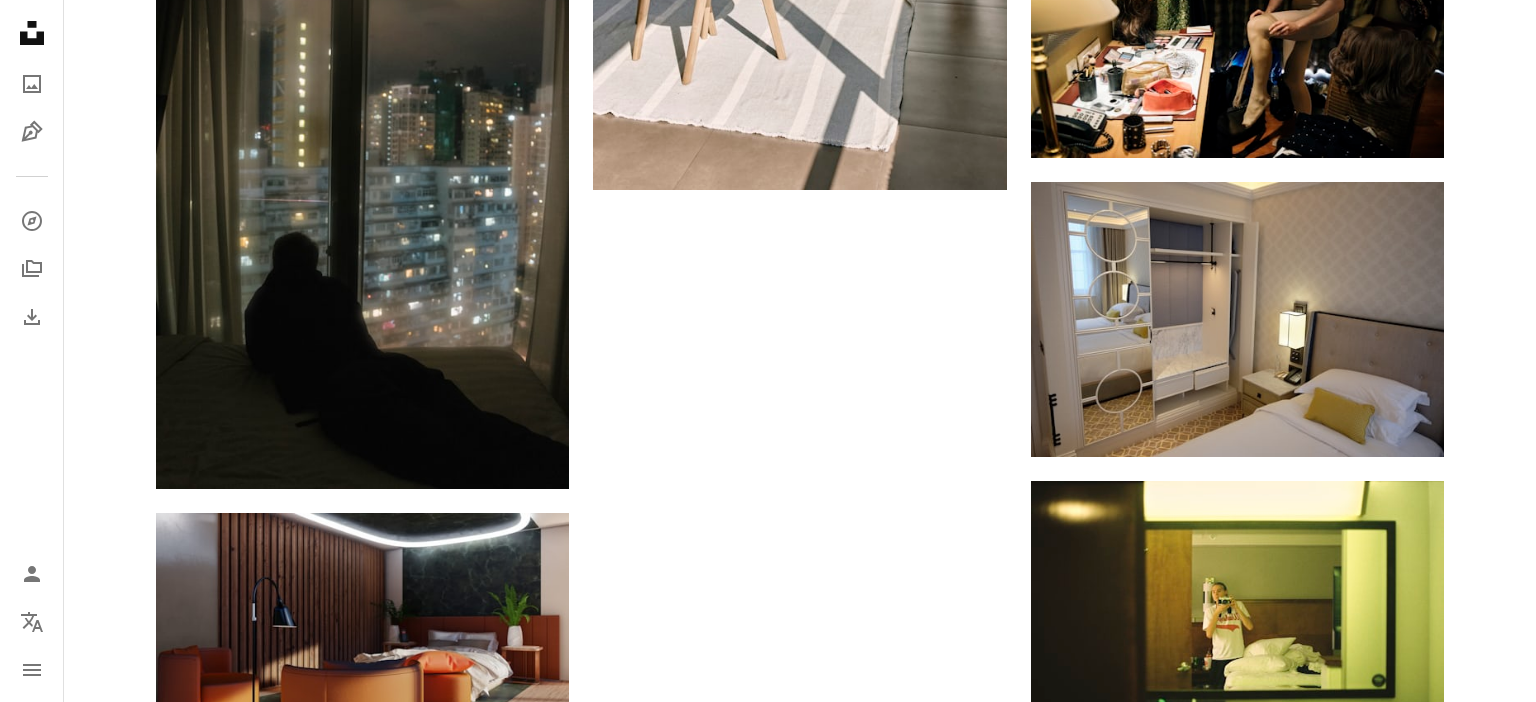 scroll, scrollTop: 28716, scrollLeft: 0, axis: vertical 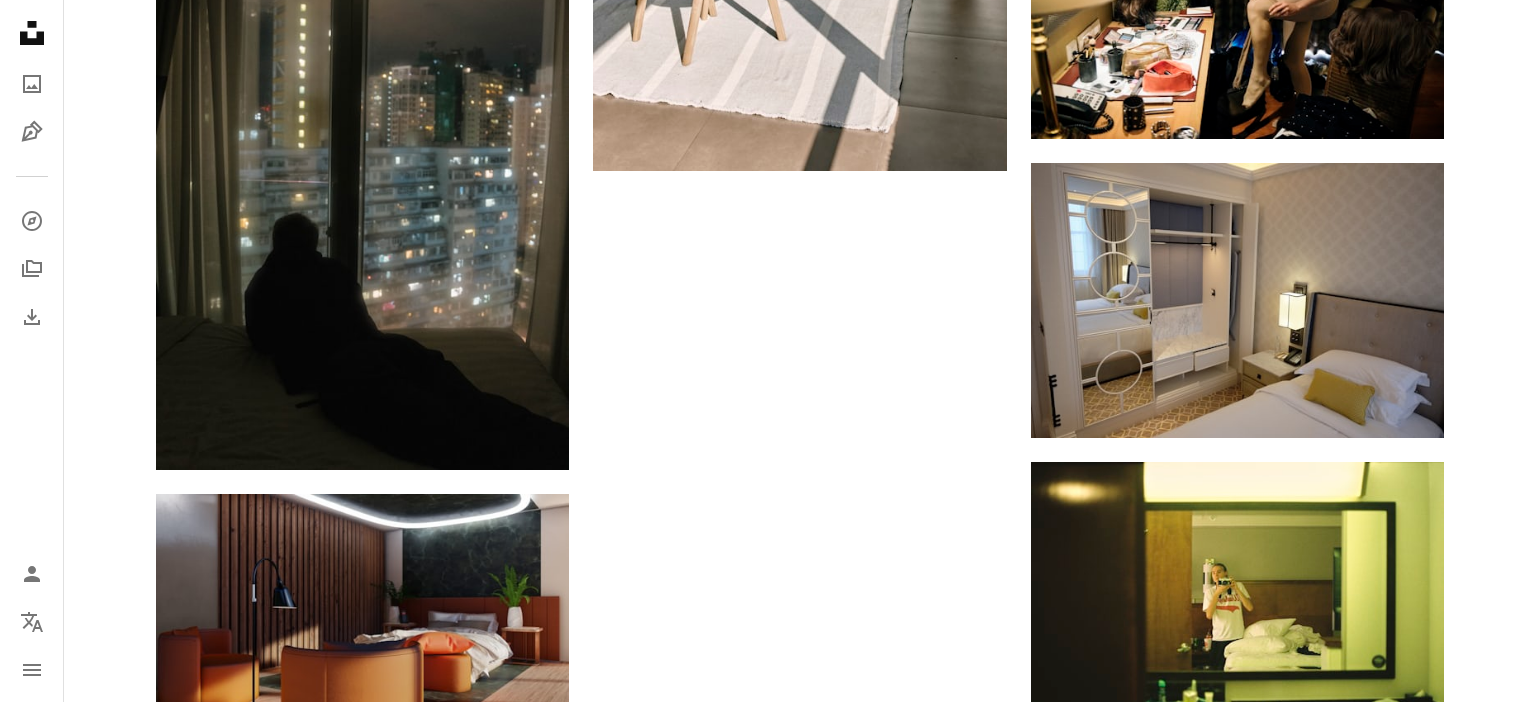 click on "Cargar más" at bounding box center [800, 1418] 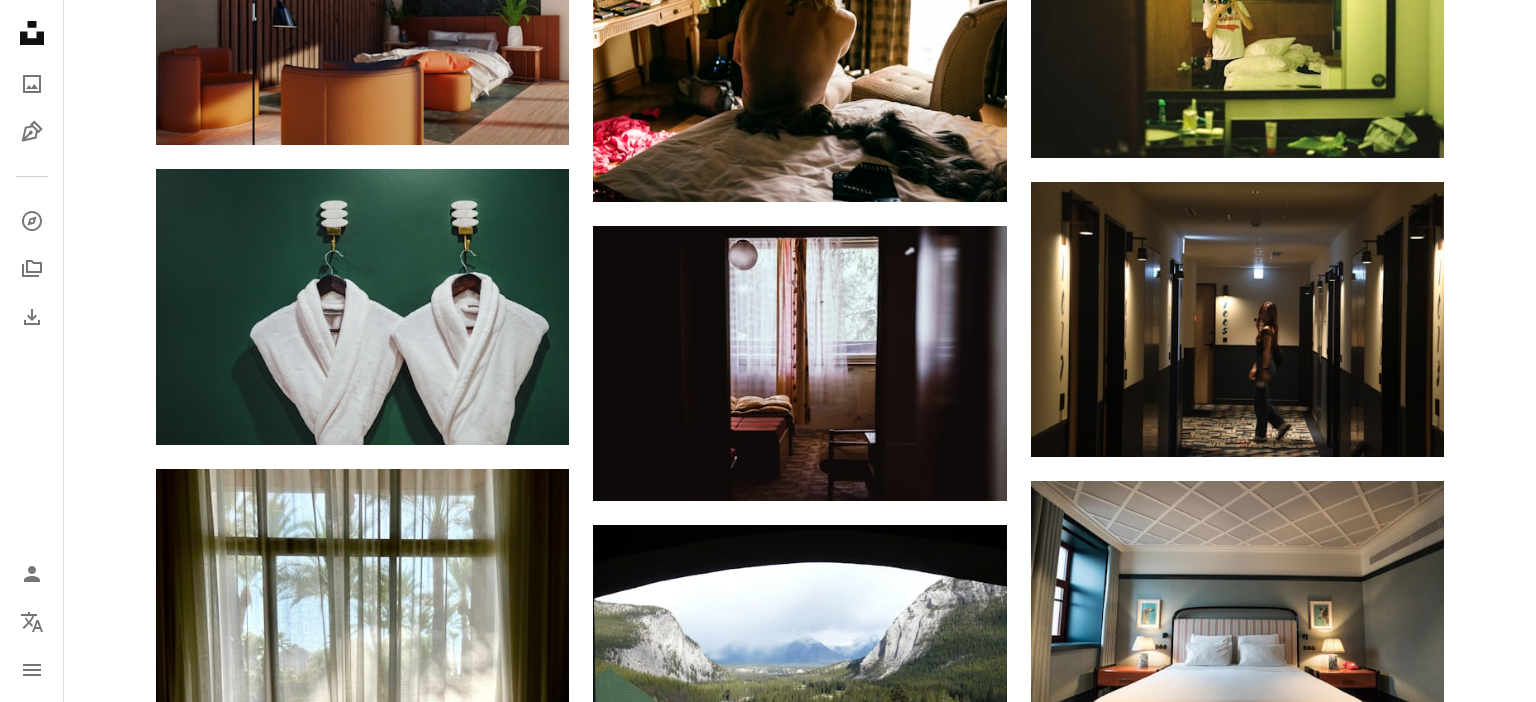 scroll, scrollTop: 29384, scrollLeft: 0, axis: vertical 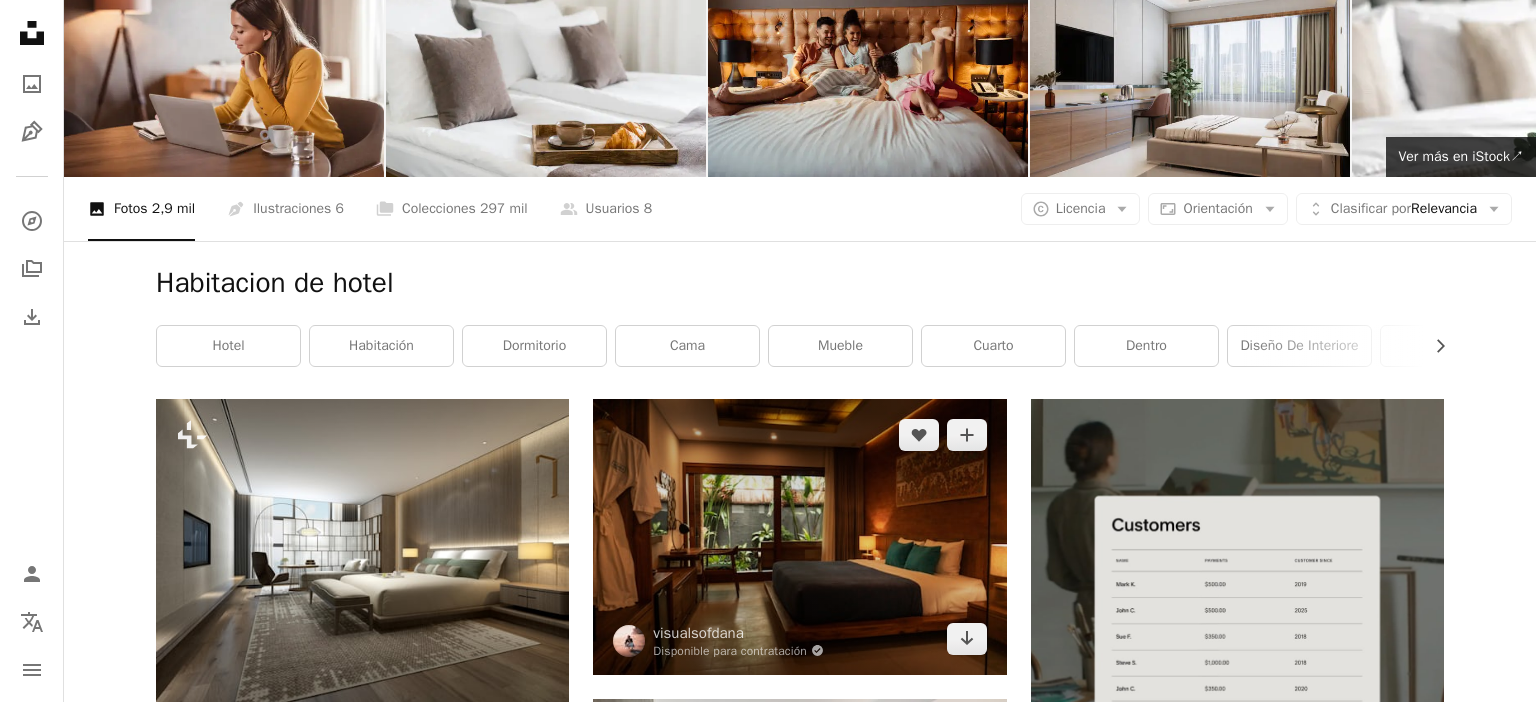 click at bounding box center [799, 536] 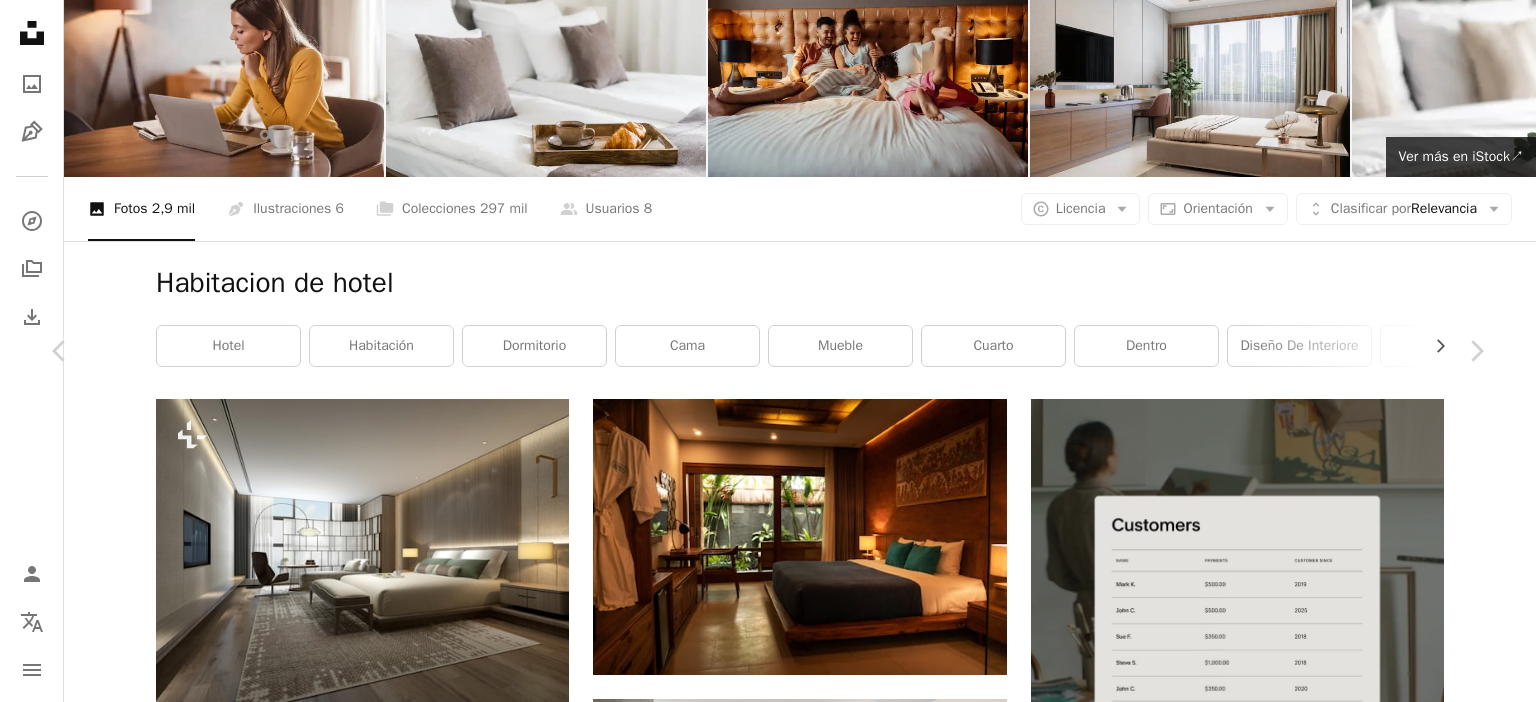 scroll, scrollTop: 1560, scrollLeft: 0, axis: vertical 